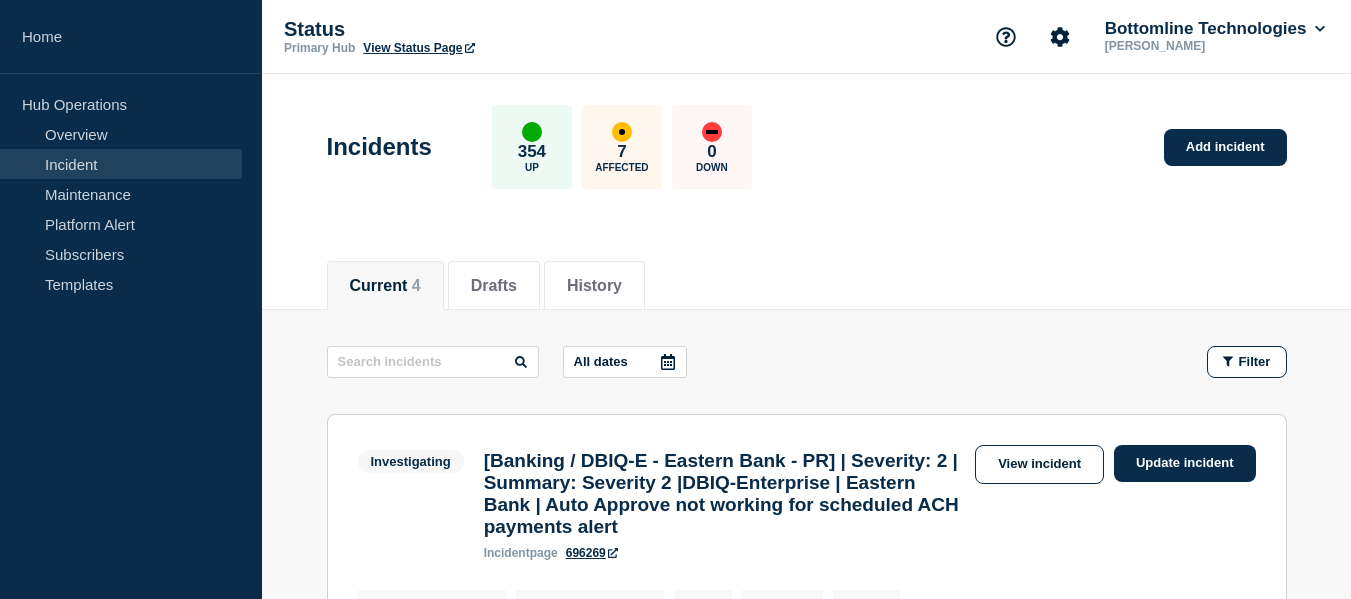 scroll, scrollTop: 0, scrollLeft: 0, axis: both 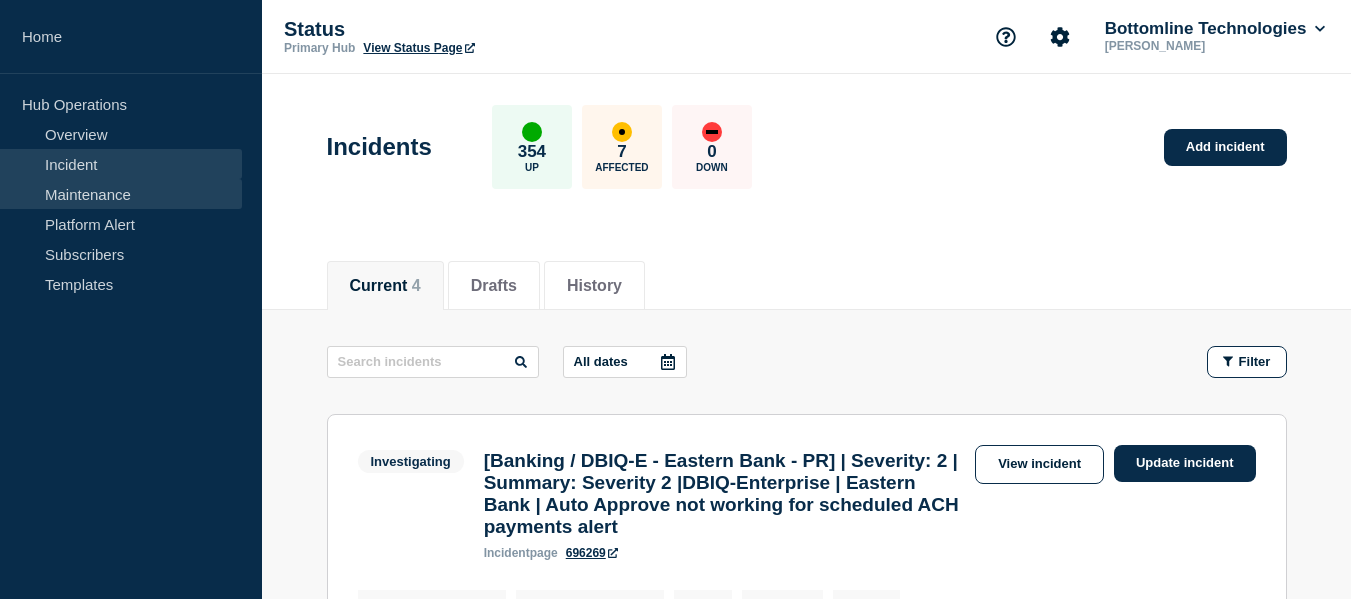 click on "Maintenance" at bounding box center [121, 194] 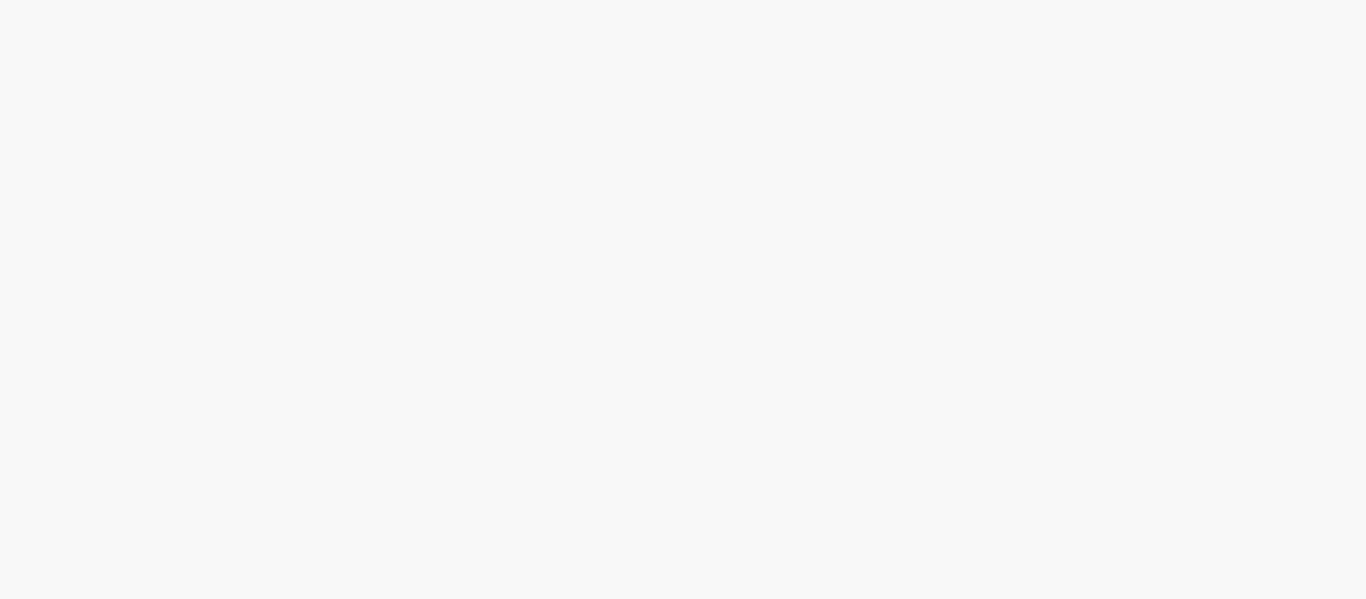 scroll, scrollTop: 0, scrollLeft: 0, axis: both 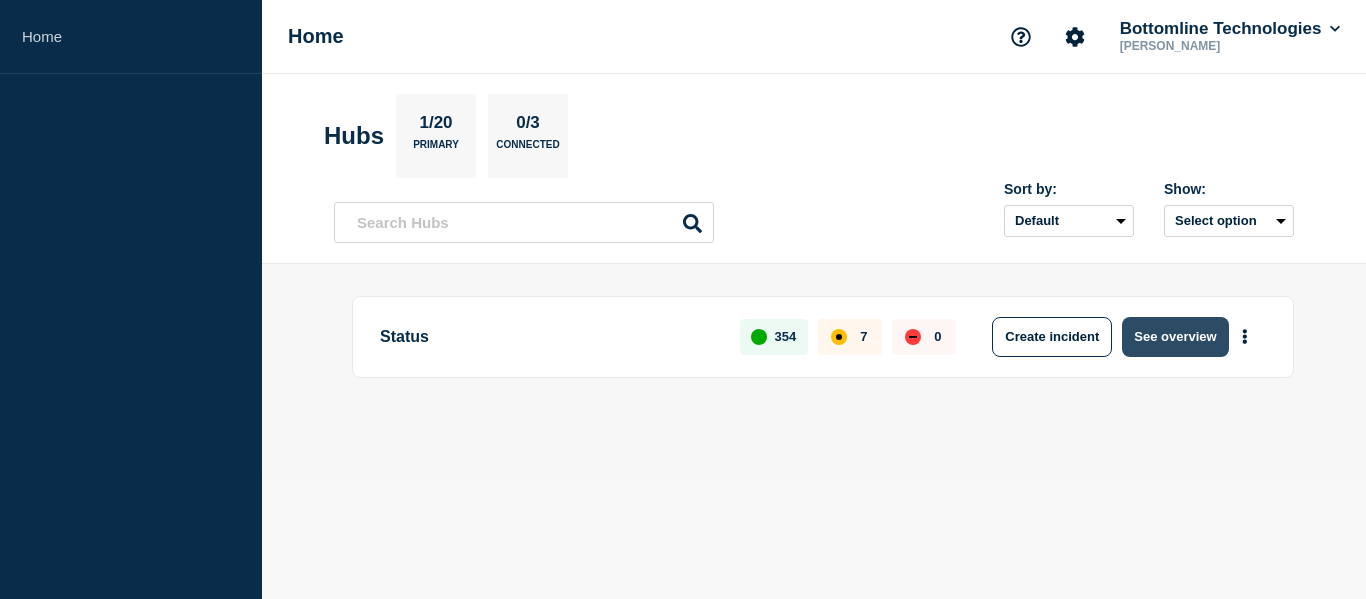 click on "See overview" at bounding box center [1175, 337] 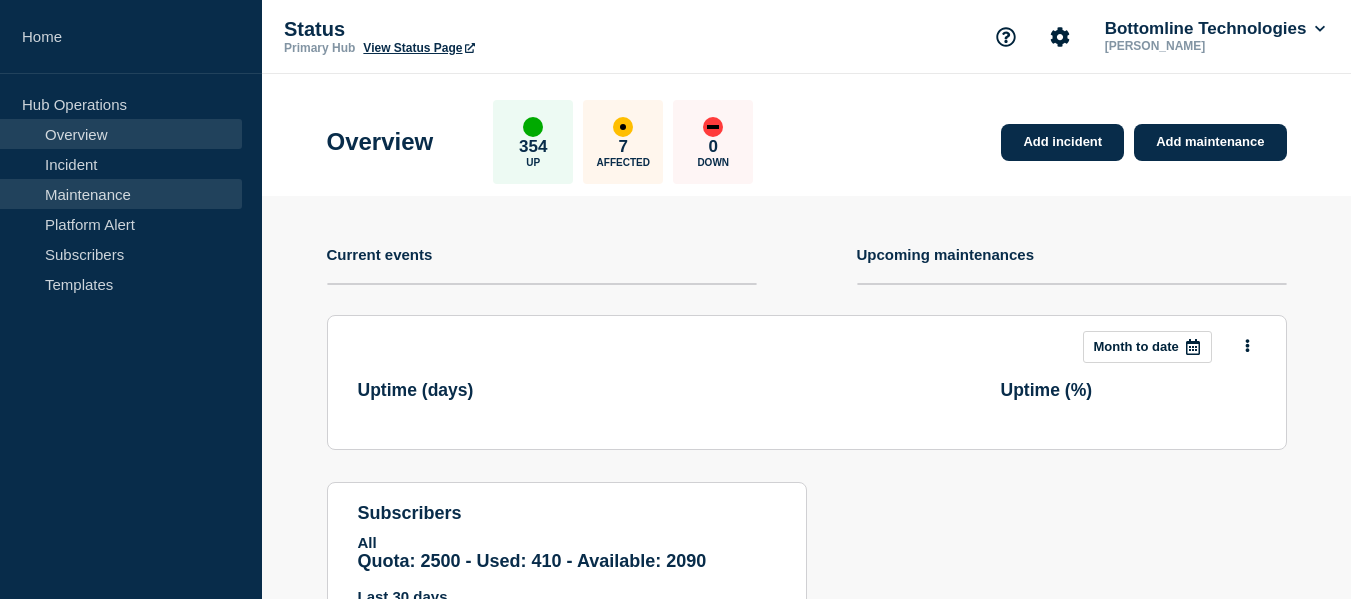 click on "Maintenance" at bounding box center (121, 194) 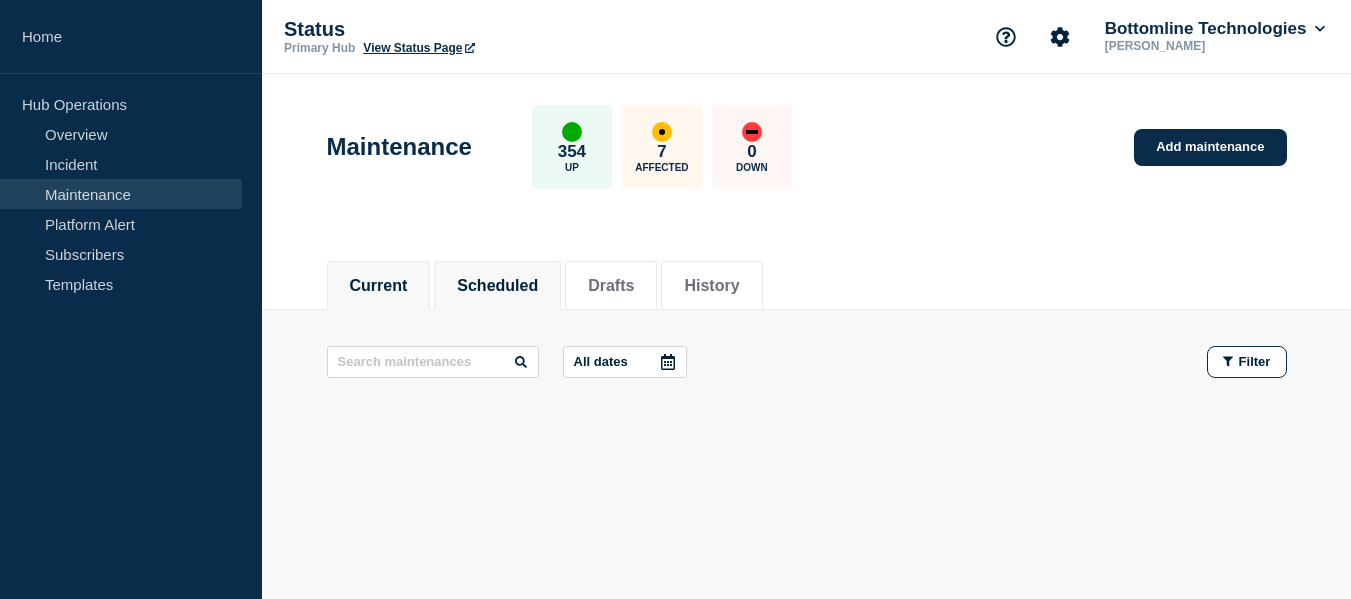 click on "Scheduled" at bounding box center [497, 286] 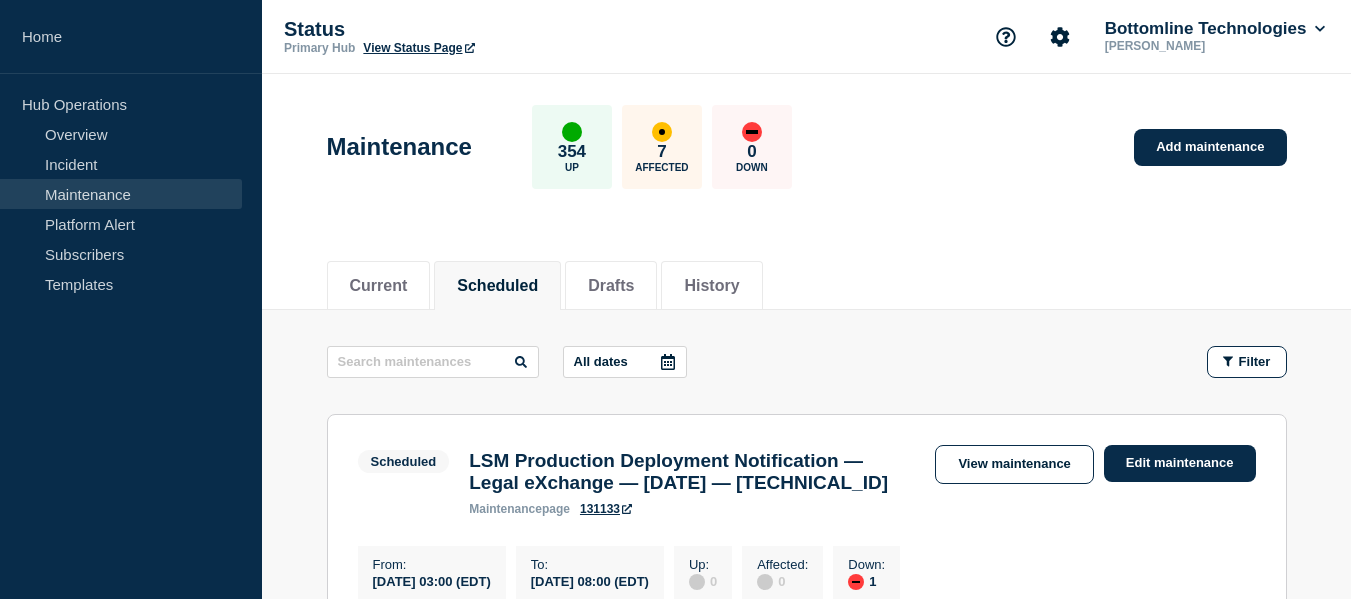 scroll, scrollTop: 100, scrollLeft: 0, axis: vertical 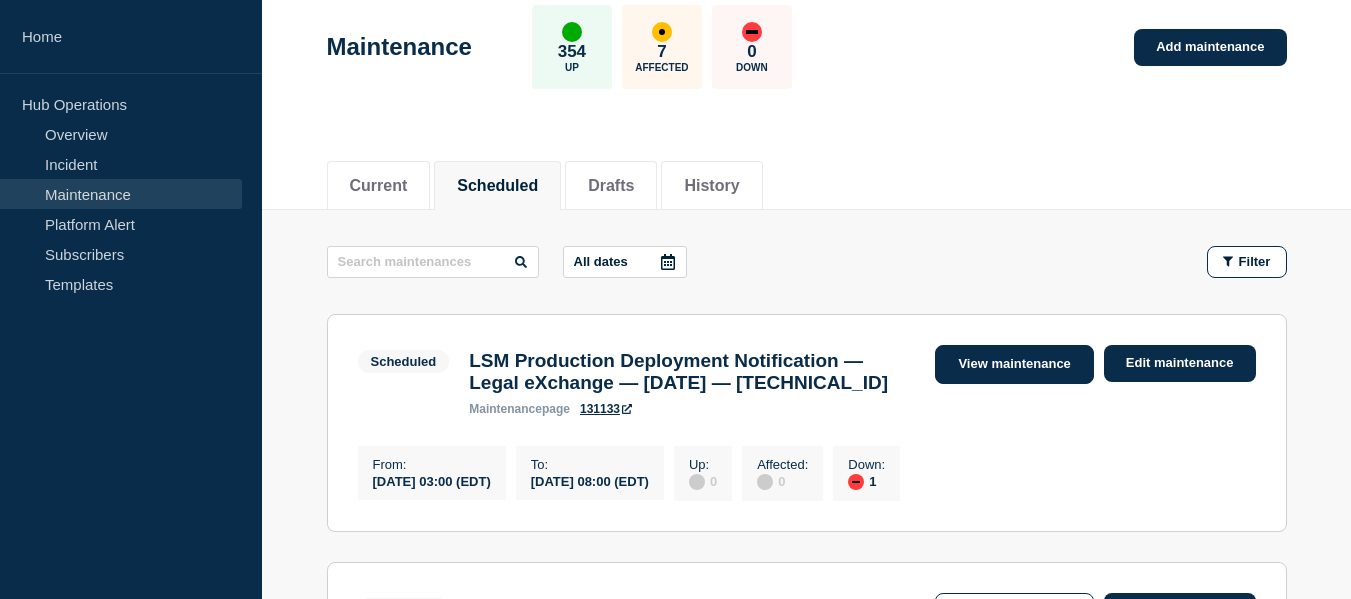 click on "View maintenance" at bounding box center (1014, 364) 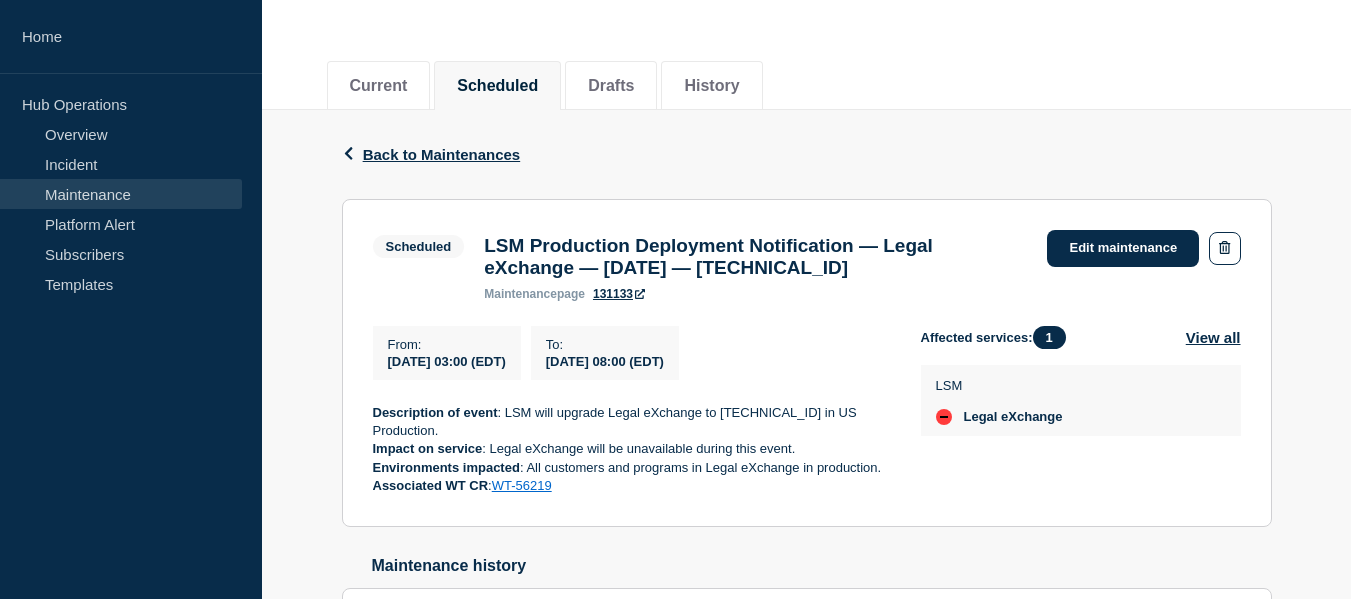 scroll, scrollTop: 327, scrollLeft: 0, axis: vertical 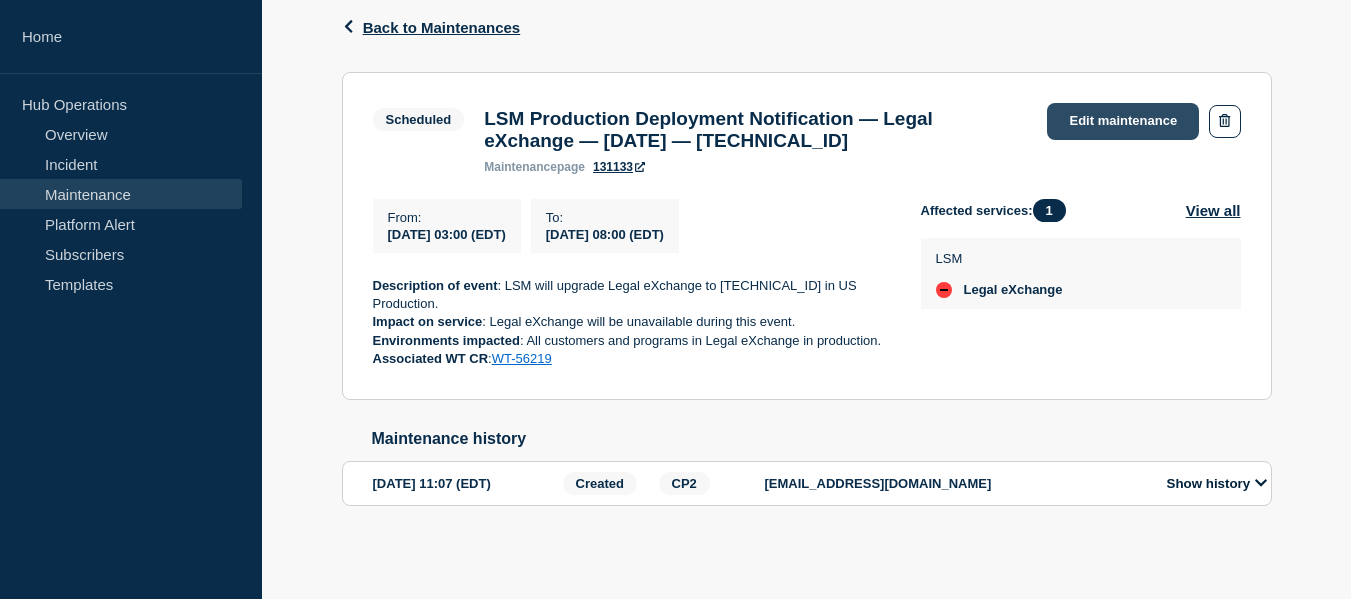 click on "Edit maintenance" 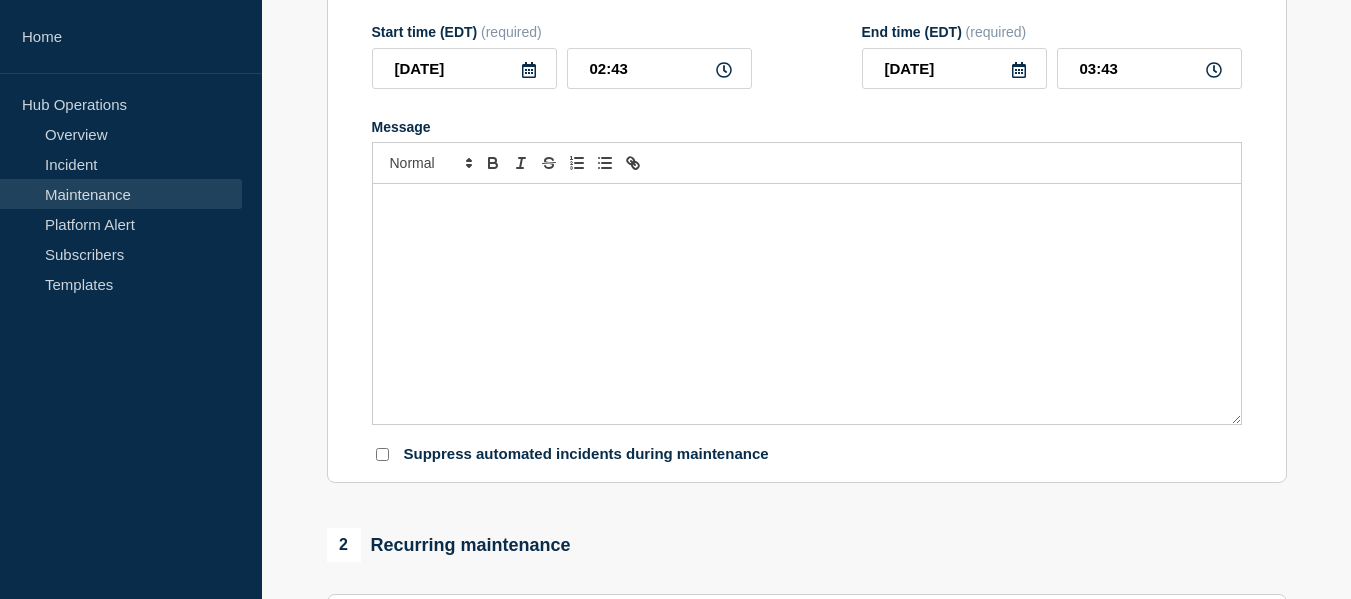 type on "LSM Production Deployment Notification — Legal eXchange — July 16, 2025 — 24.1.10.0" 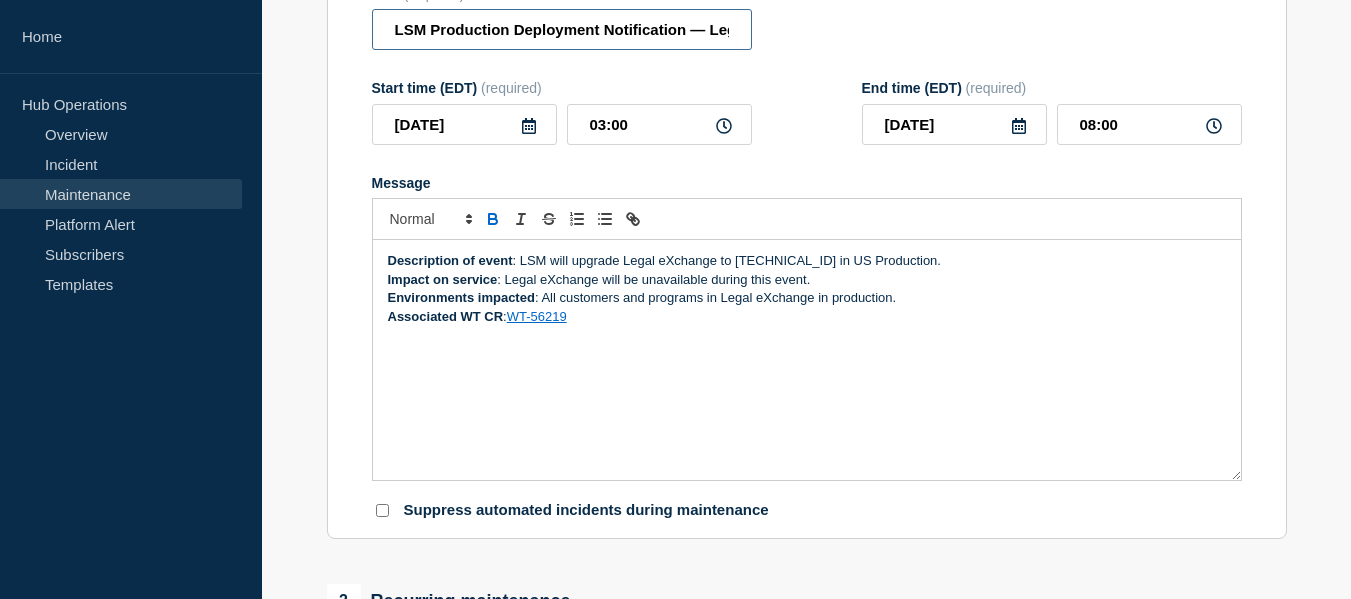 click on "LSM Production Deployment Notification — Legal eXchange — July 16, 2025 — 24.1.10.0" at bounding box center [562, 29] 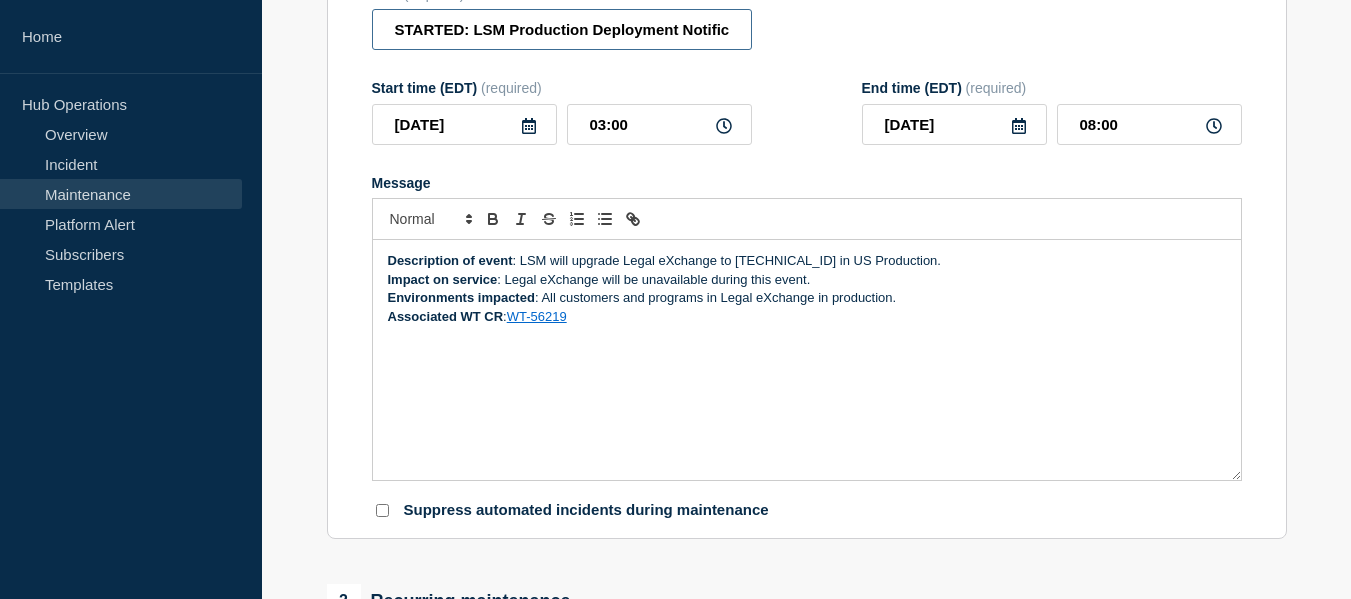 type on "STARTED: LSM Production Deployment Notification — Legal eXchange — July 16, 2025 — 24.1.10.0" 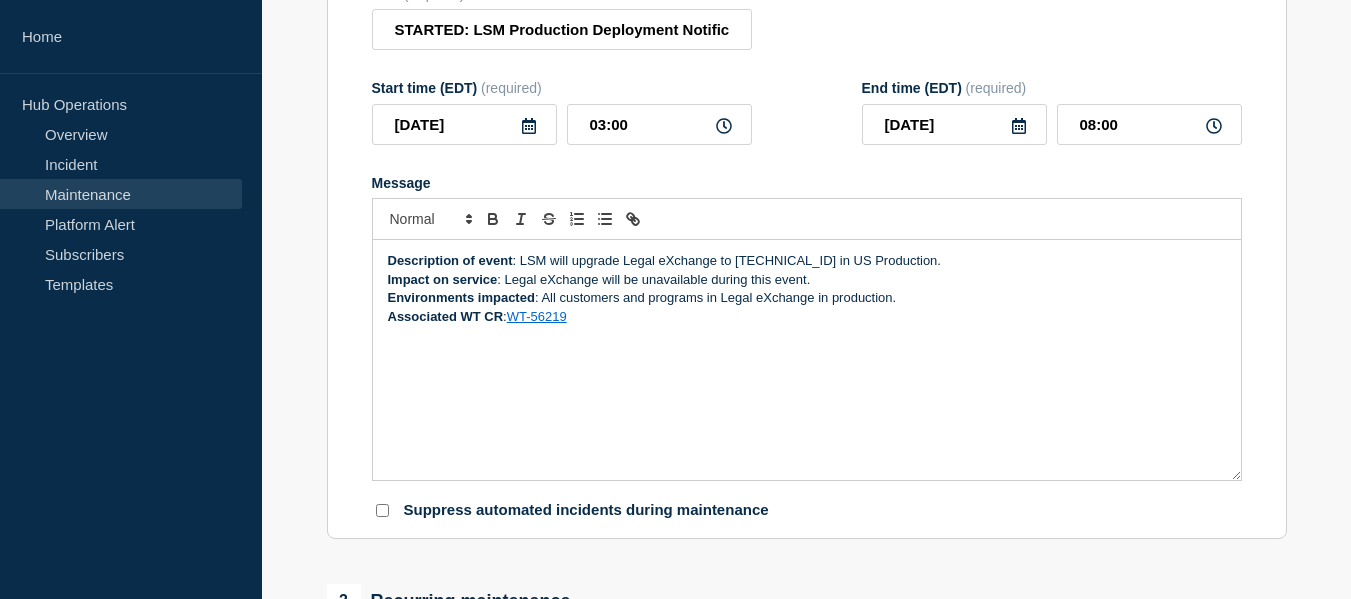 click on "Description of event" at bounding box center (450, 260) 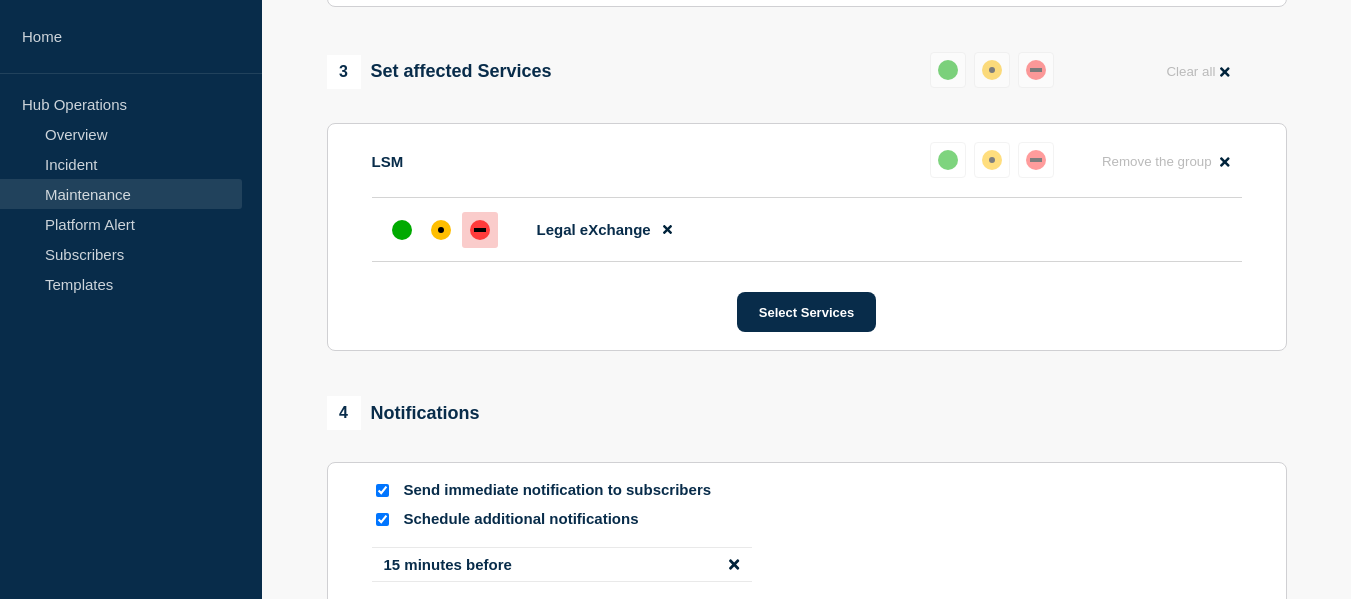 scroll, scrollTop: 1227, scrollLeft: 0, axis: vertical 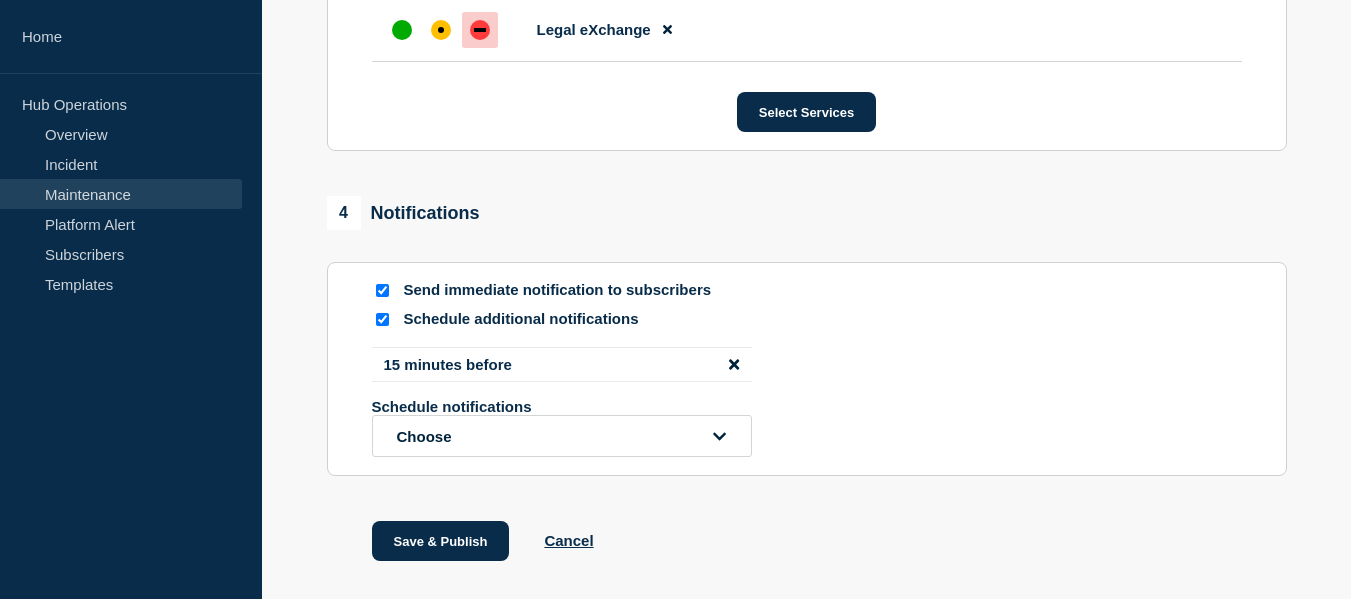click at bounding box center (382, 319) 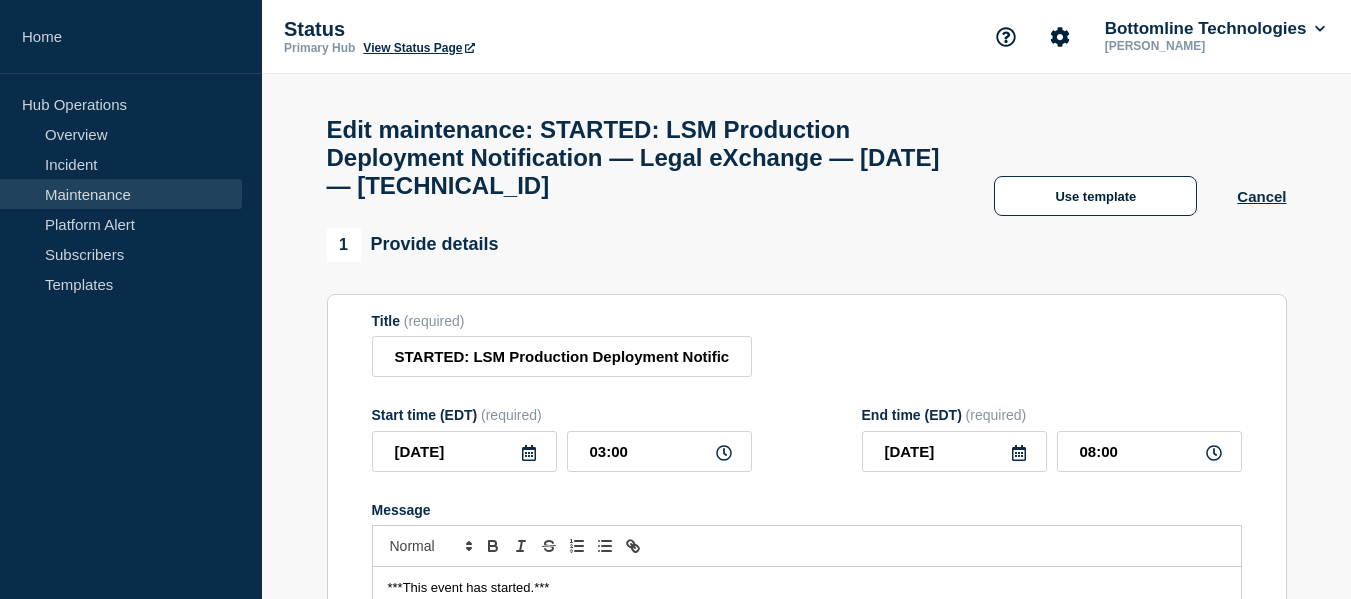 scroll, scrollTop: 200, scrollLeft: 0, axis: vertical 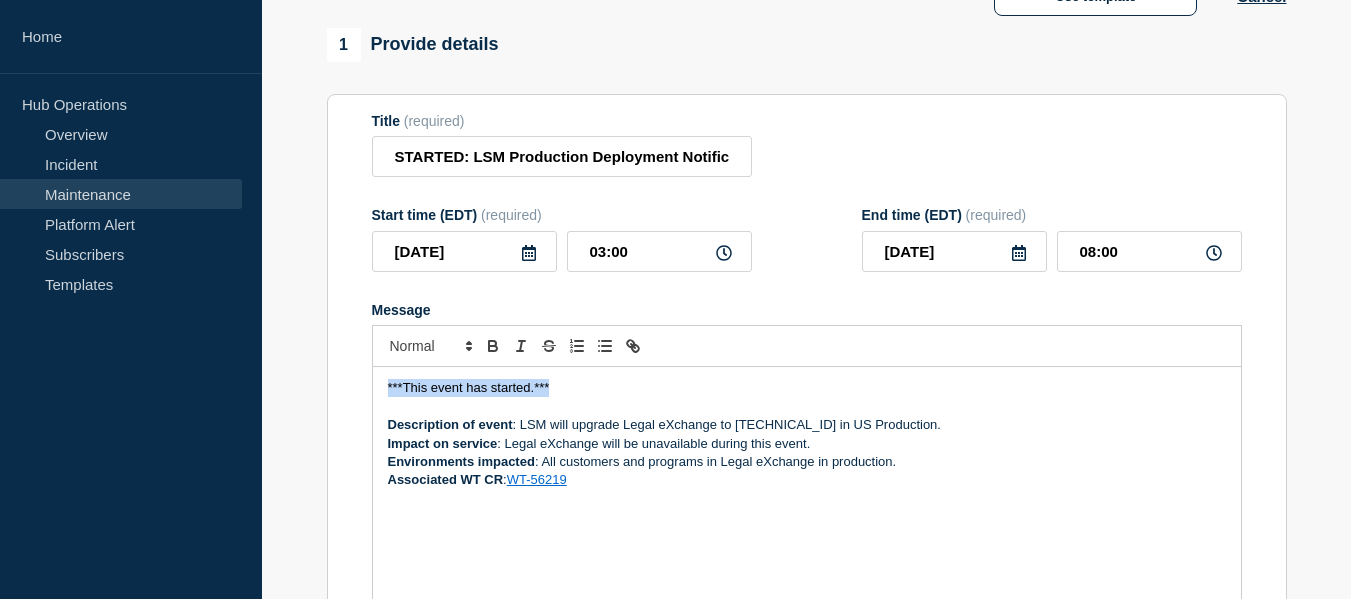 drag, startPoint x: 564, startPoint y: 396, endPoint x: 388, endPoint y: 399, distance: 176.02557 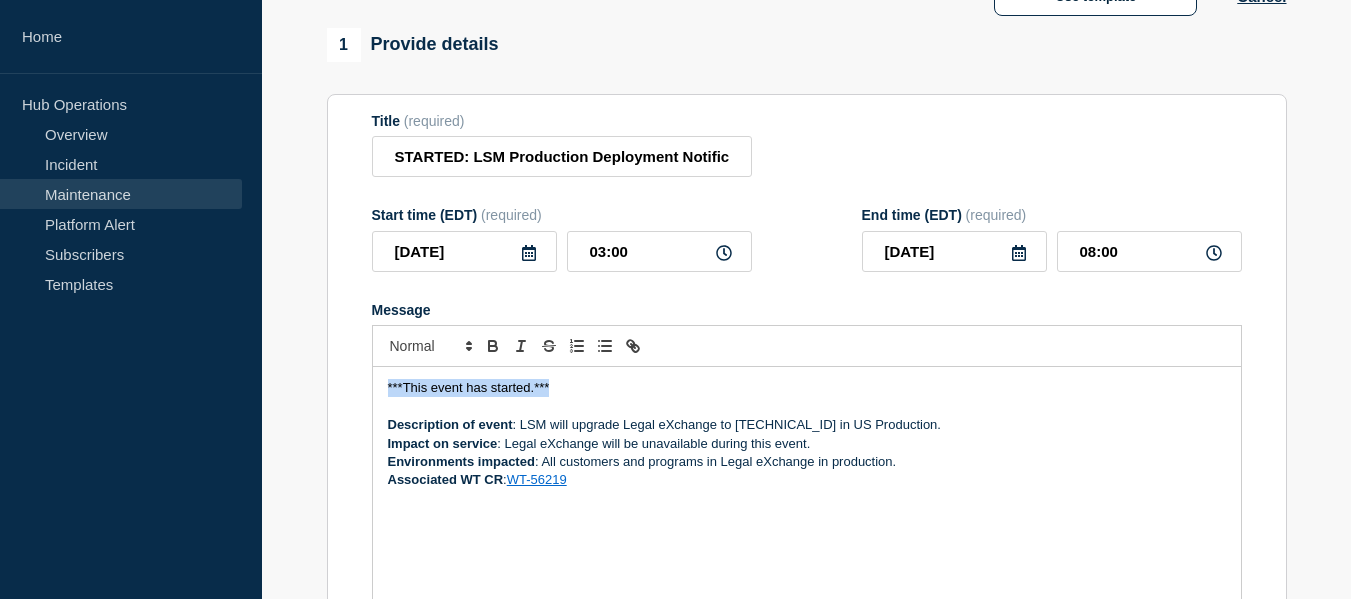 click on "***This event has started.***" at bounding box center (807, 388) 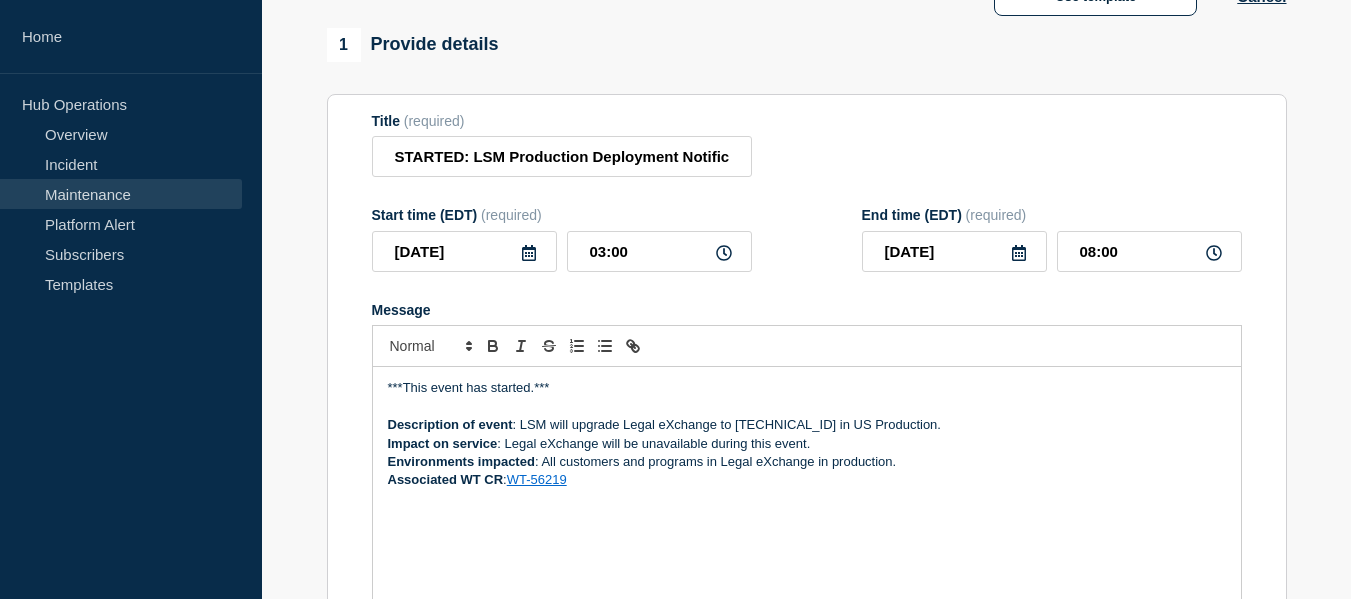 scroll, scrollTop: 500, scrollLeft: 0, axis: vertical 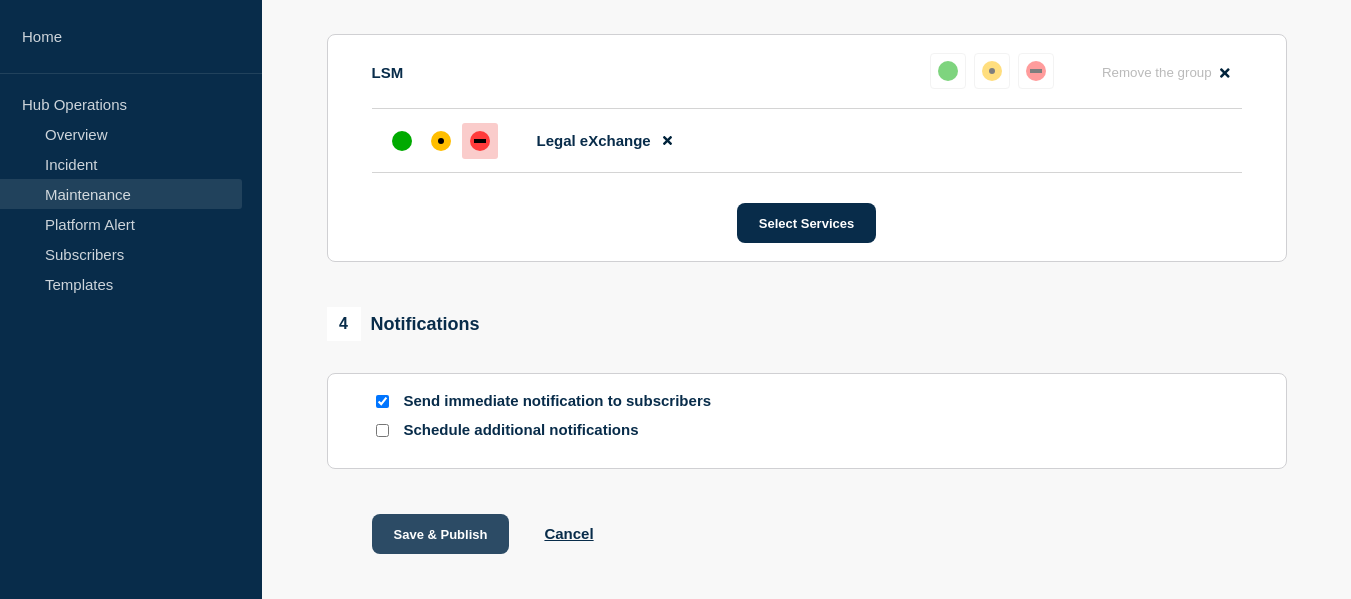 click on "Save & Publish" at bounding box center [441, 534] 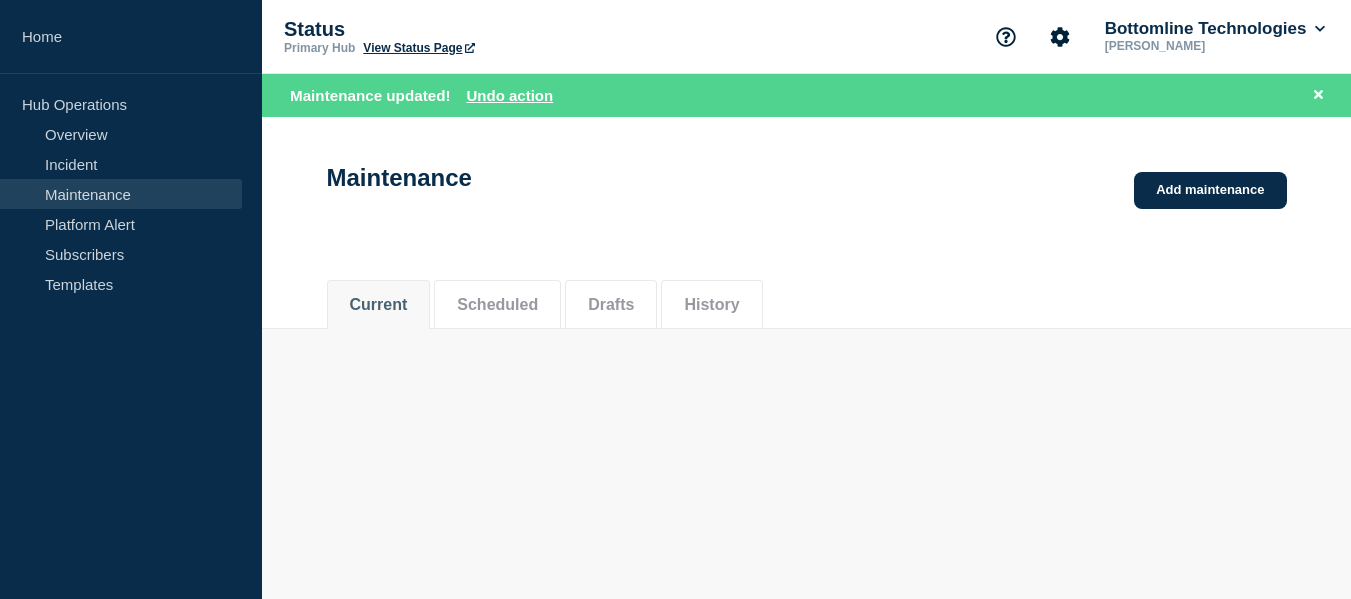 scroll, scrollTop: 0, scrollLeft: 0, axis: both 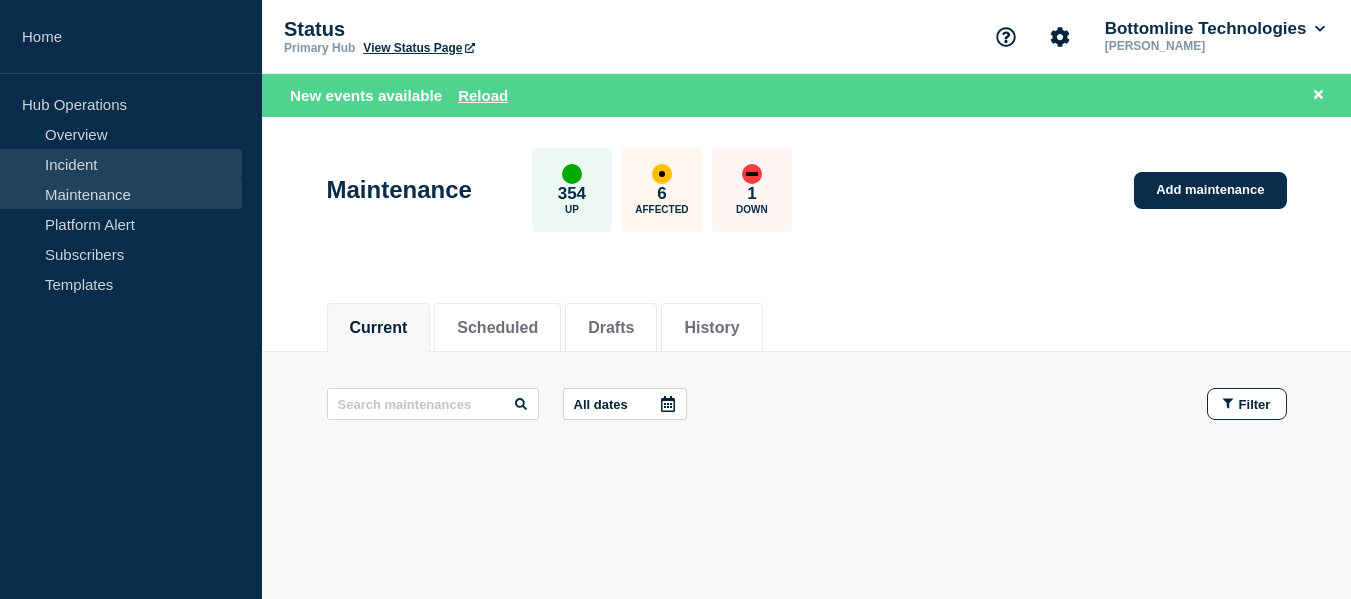 click on "Incident" at bounding box center [121, 164] 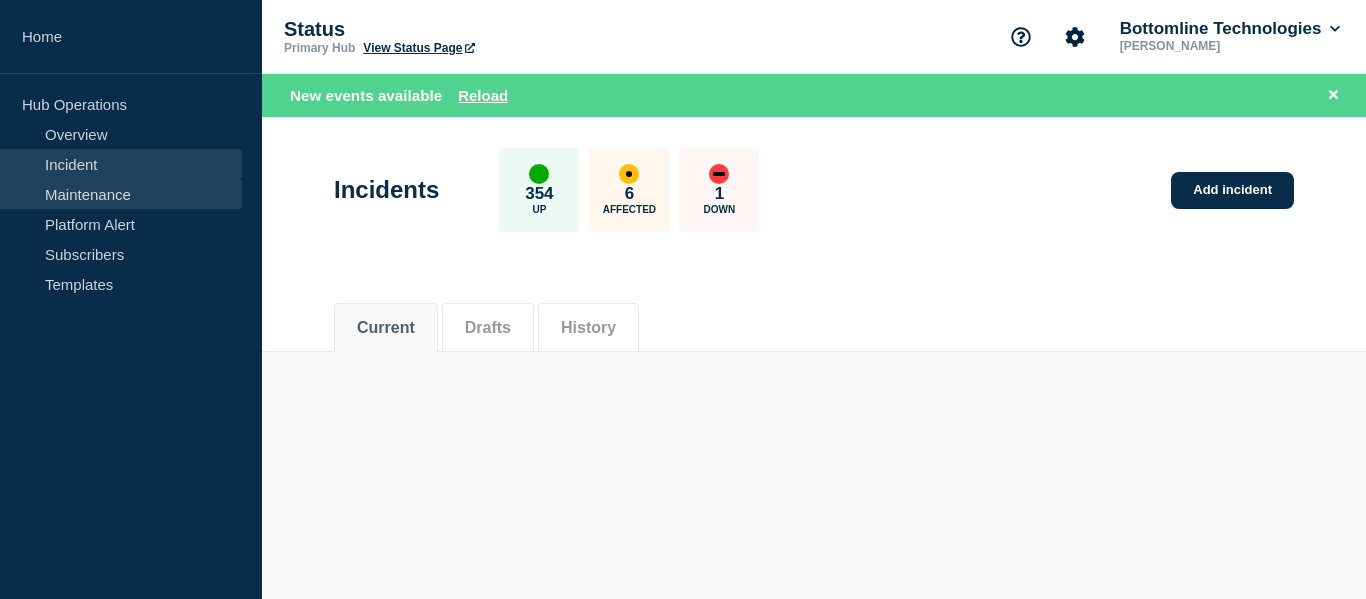 click on "Maintenance" at bounding box center (121, 194) 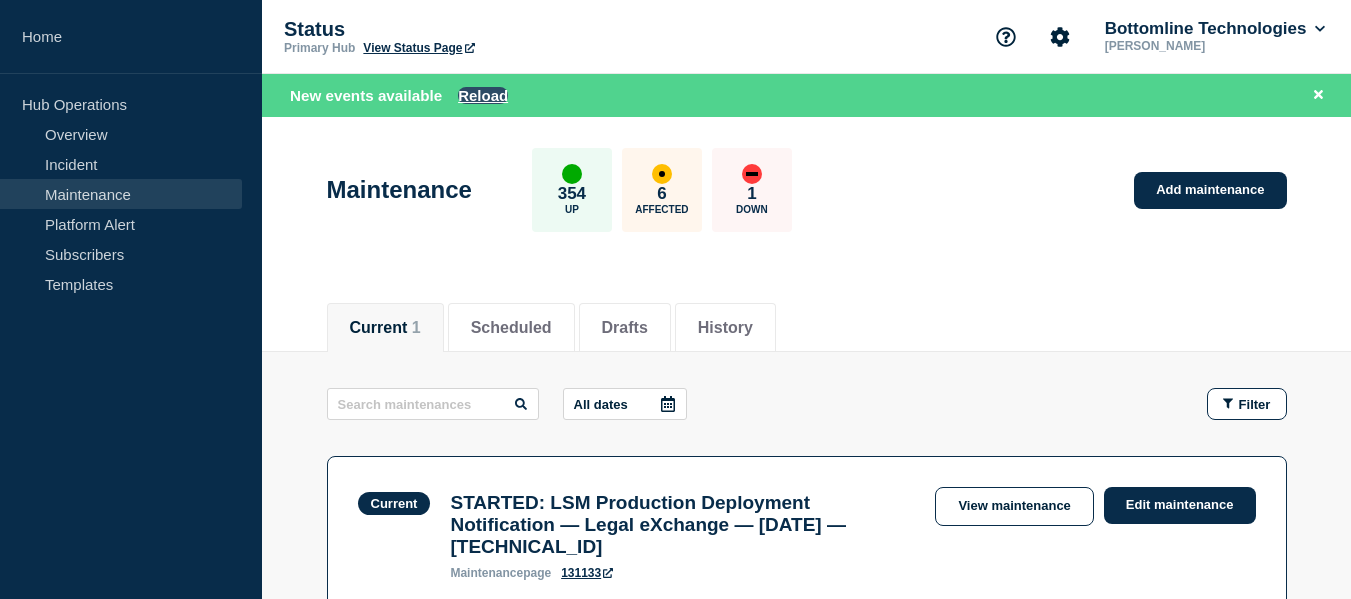 click on "Reload" at bounding box center [483, 95] 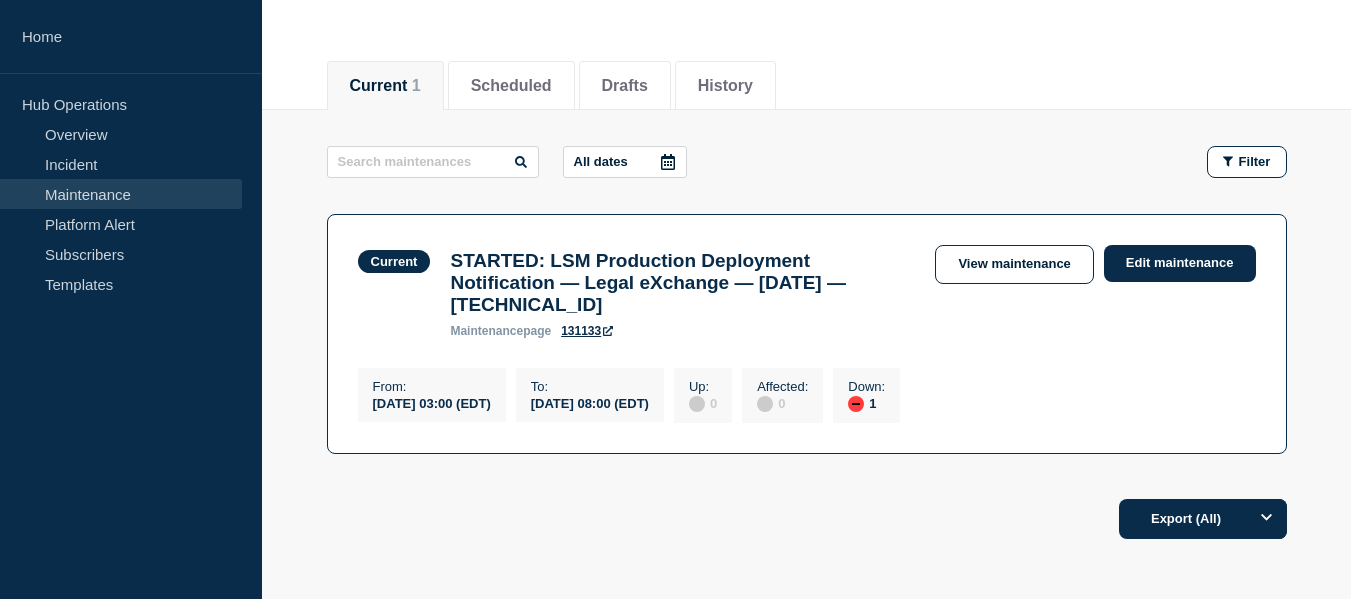 scroll, scrollTop: 339, scrollLeft: 0, axis: vertical 